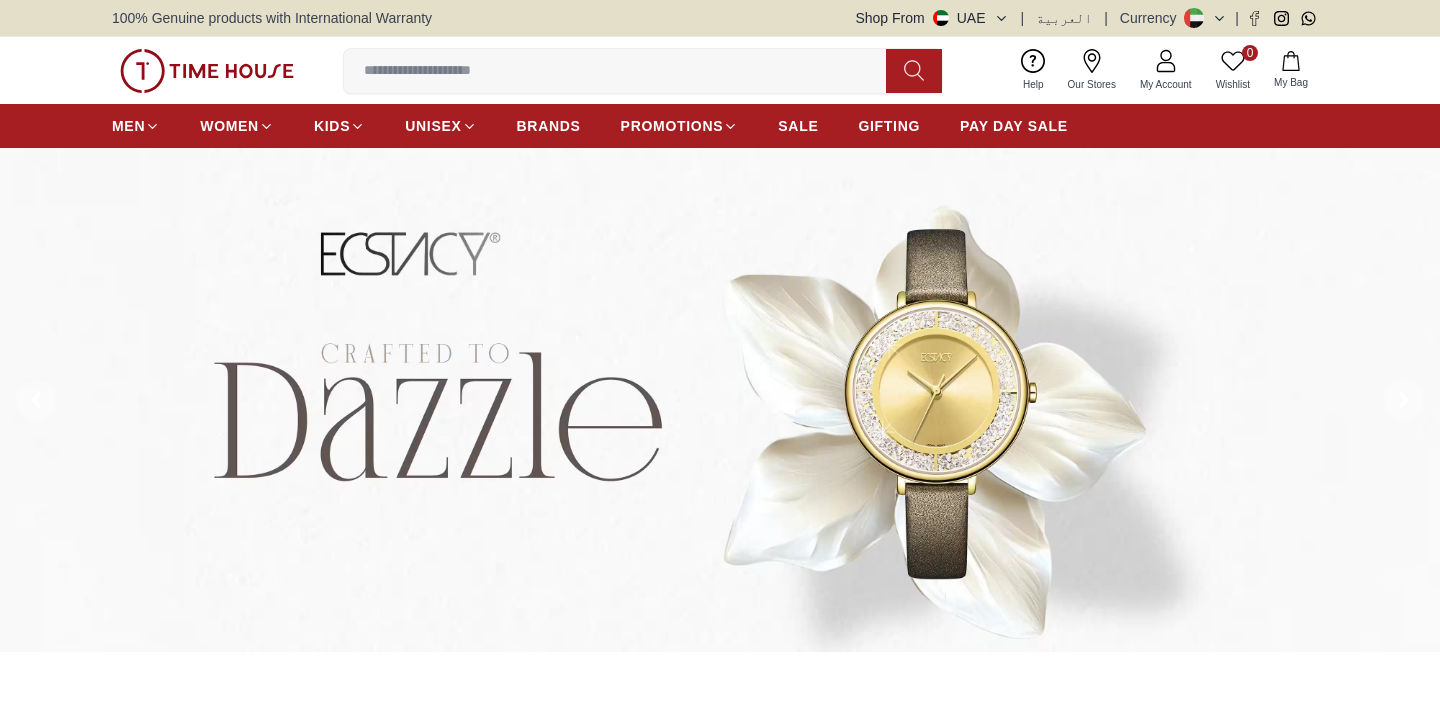scroll, scrollTop: 0, scrollLeft: 0, axis: both 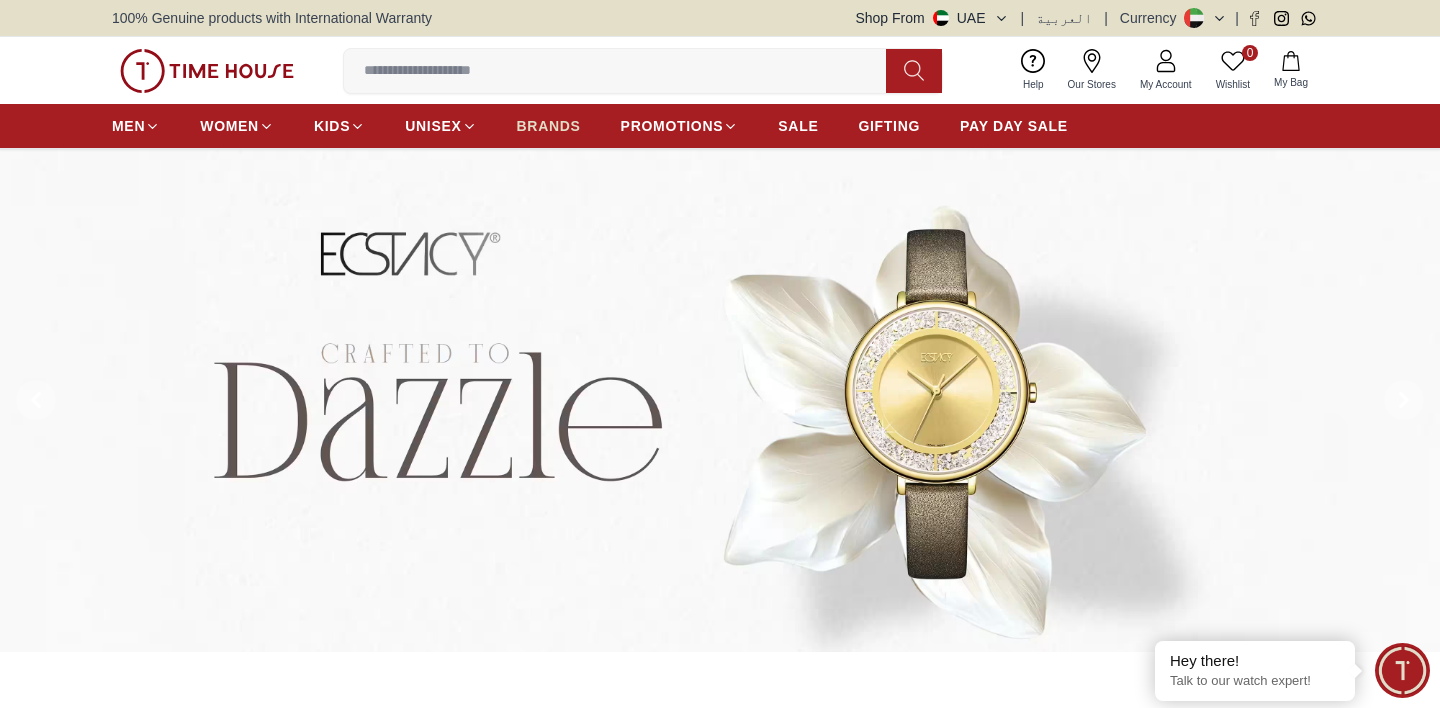 click on "BRANDS" at bounding box center [549, 126] 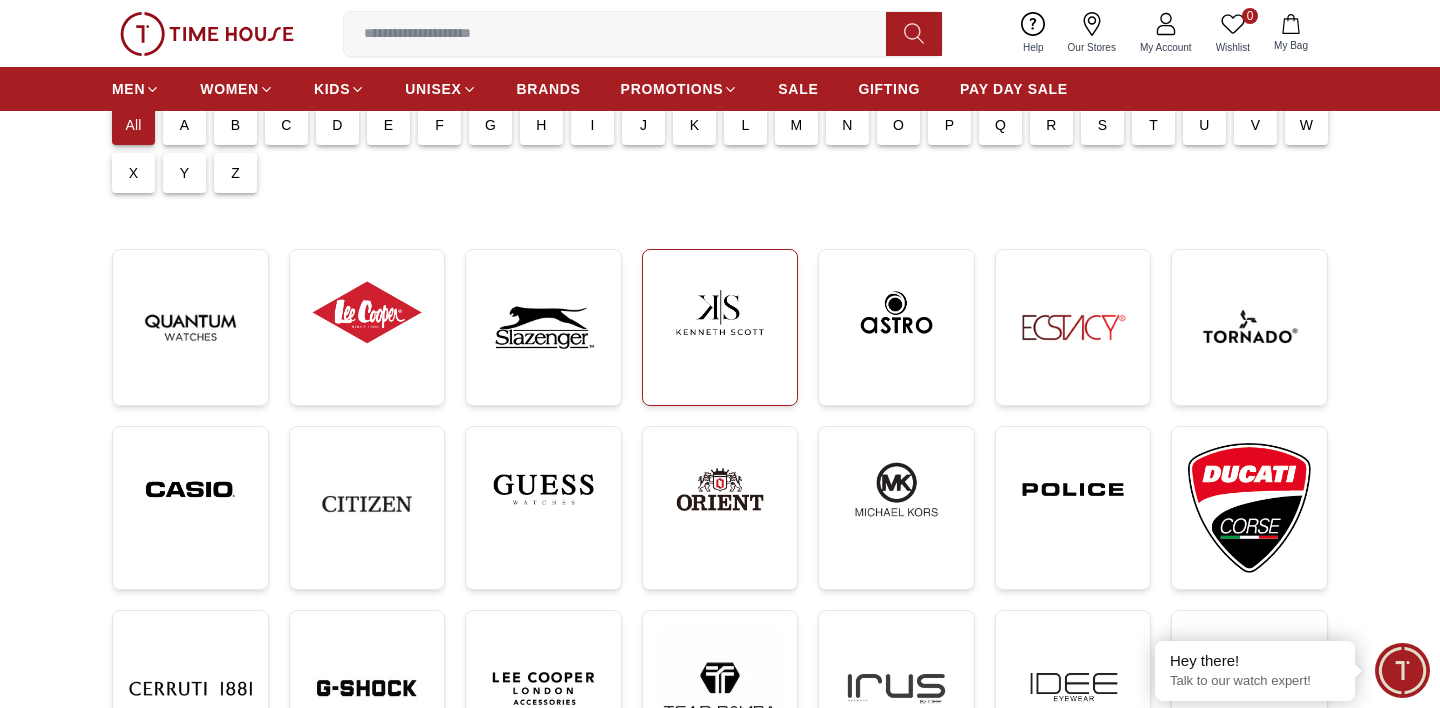 scroll, scrollTop: 193, scrollLeft: 0, axis: vertical 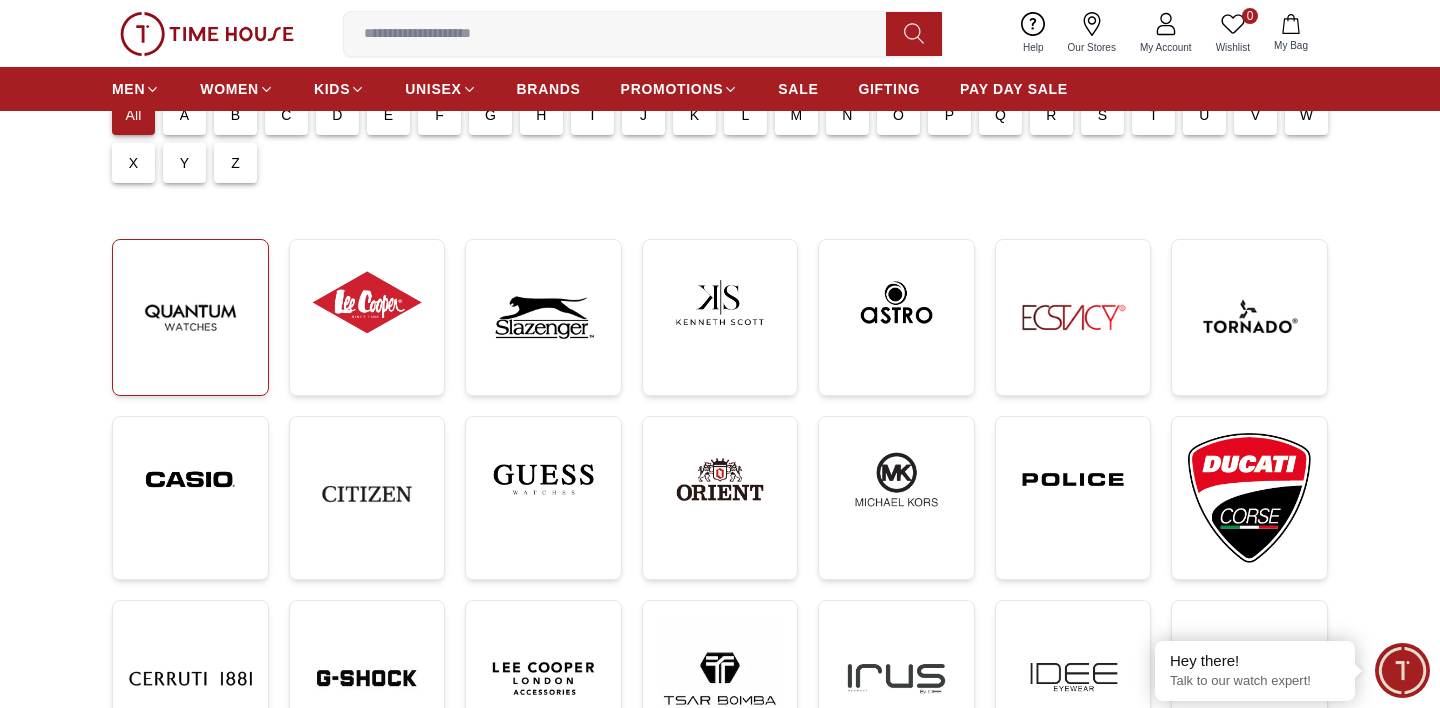 click at bounding box center [190, 317] 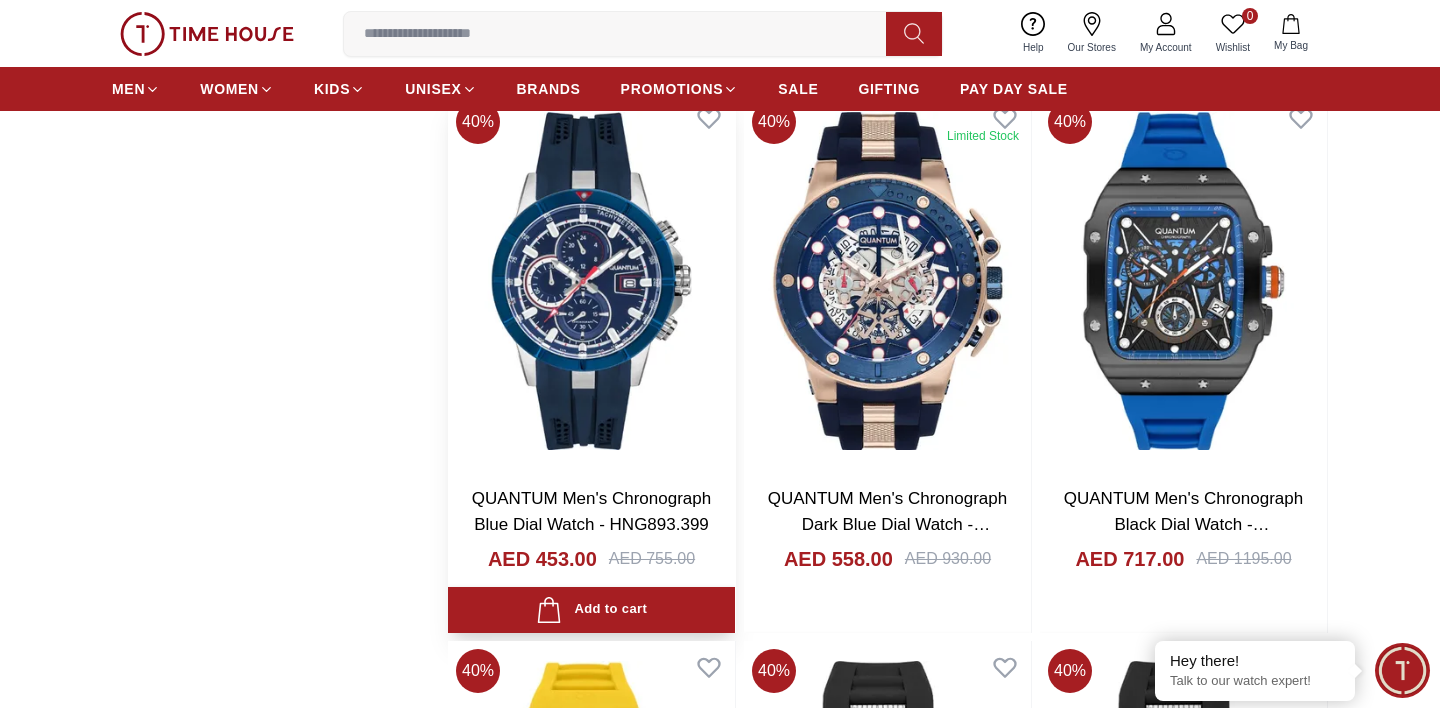 scroll, scrollTop: 2512, scrollLeft: 0, axis: vertical 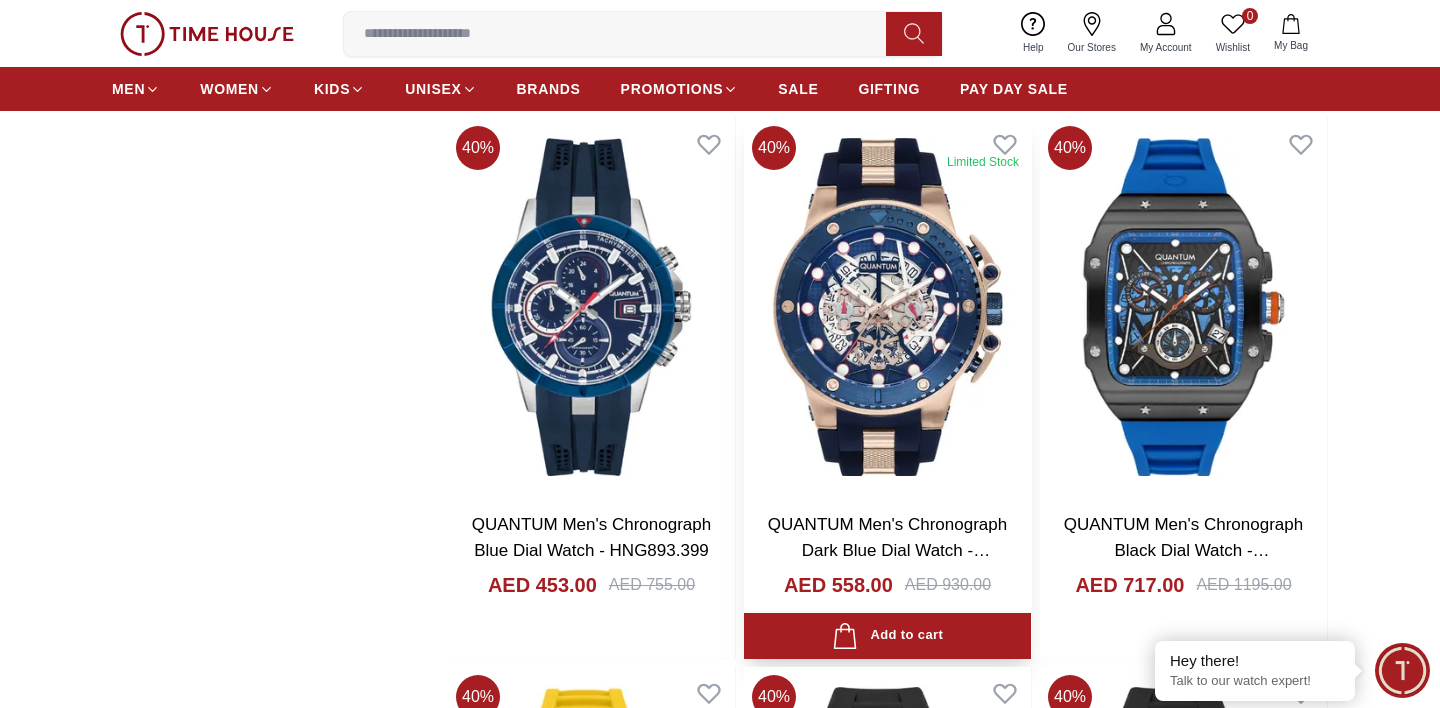 click at bounding box center (887, 307) 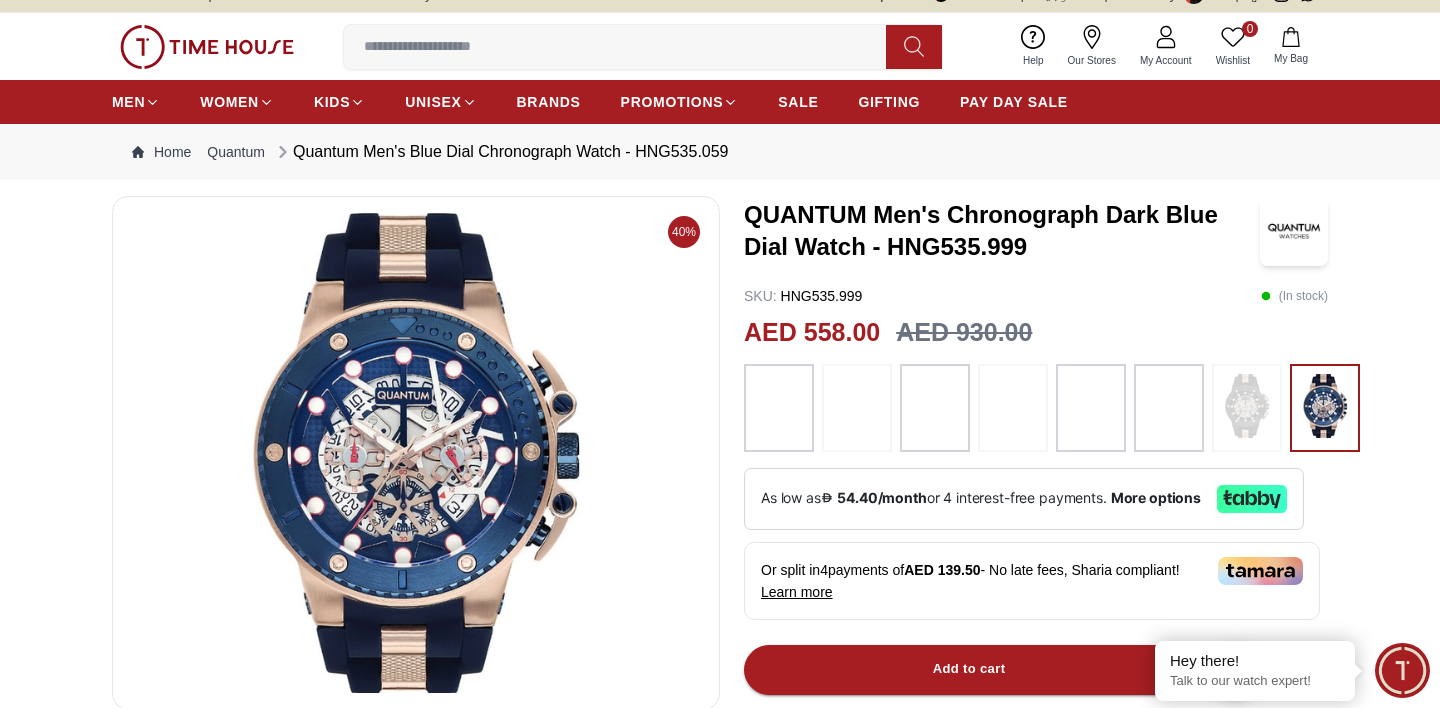 scroll, scrollTop: 22, scrollLeft: 0, axis: vertical 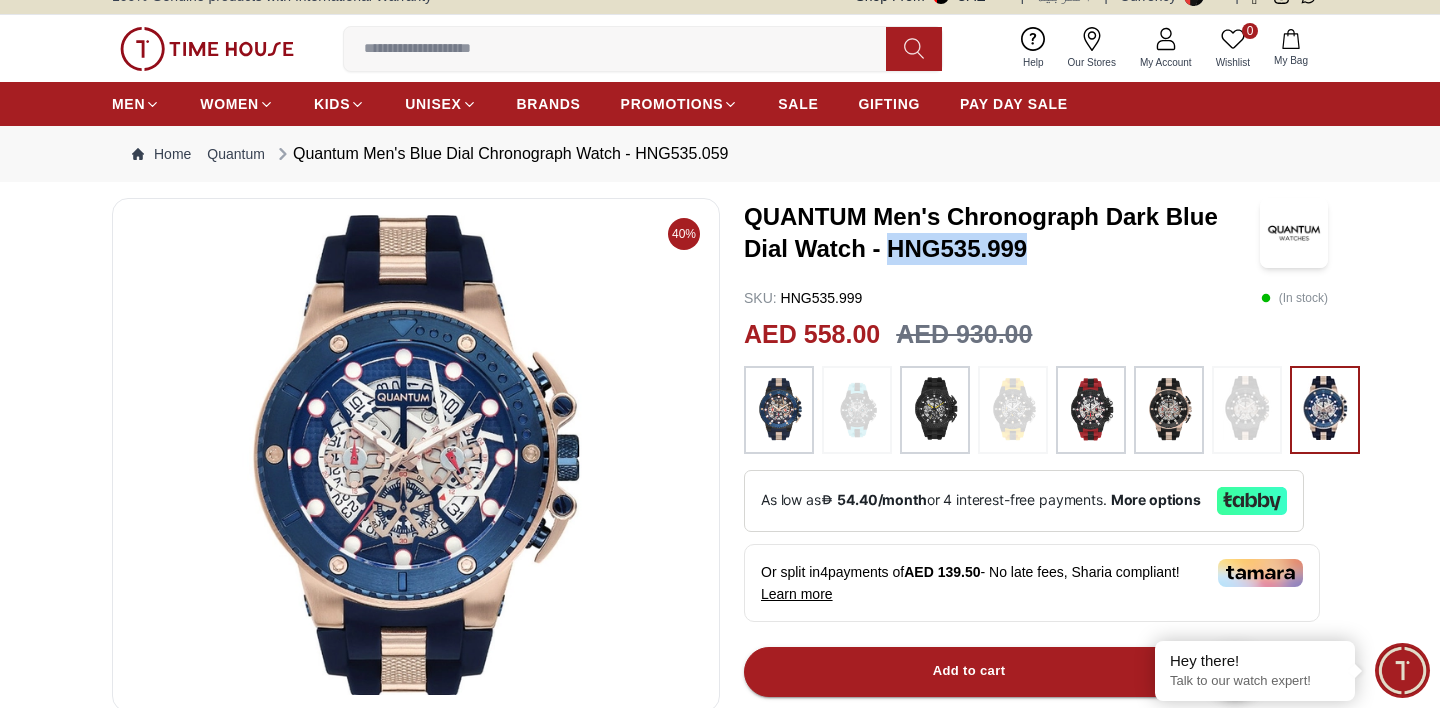 drag, startPoint x: 1036, startPoint y: 248, endPoint x: 889, endPoint y: 249, distance: 147.0034 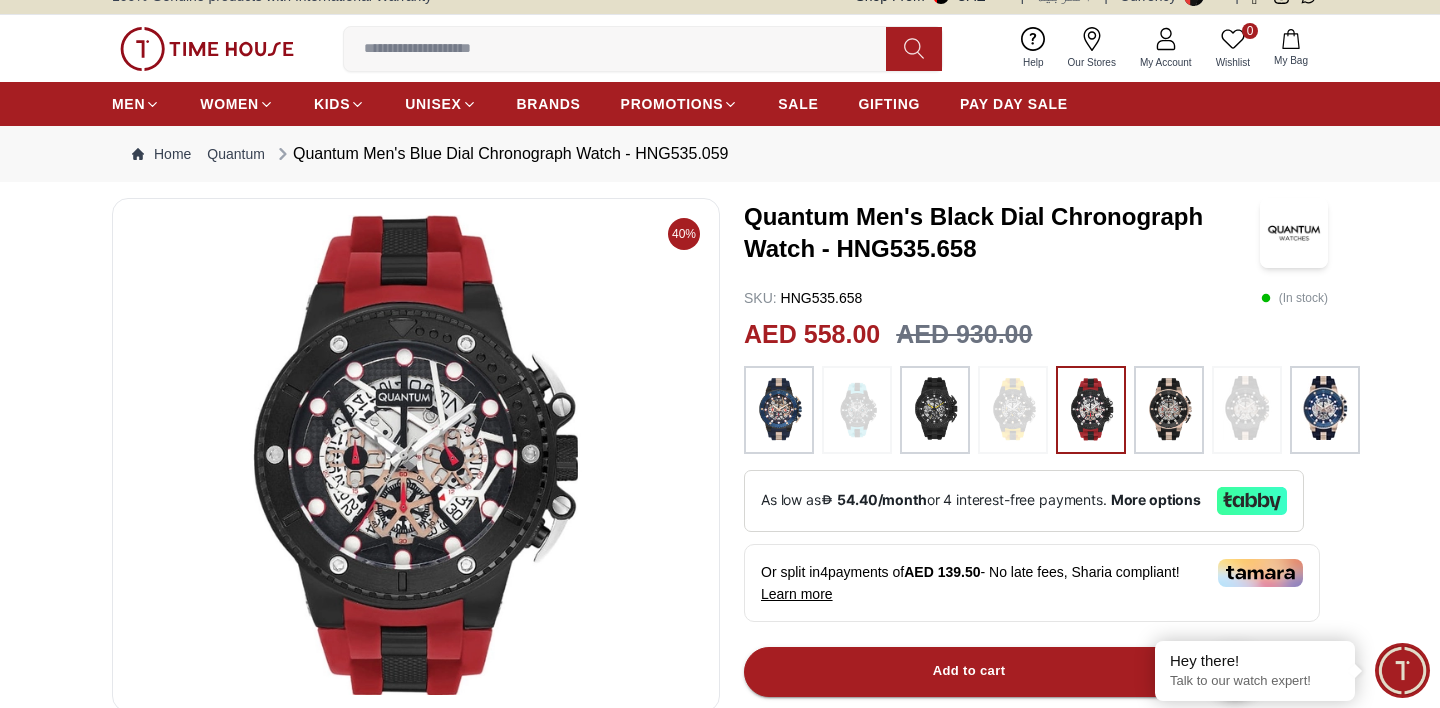 click at bounding box center (1169, 410) 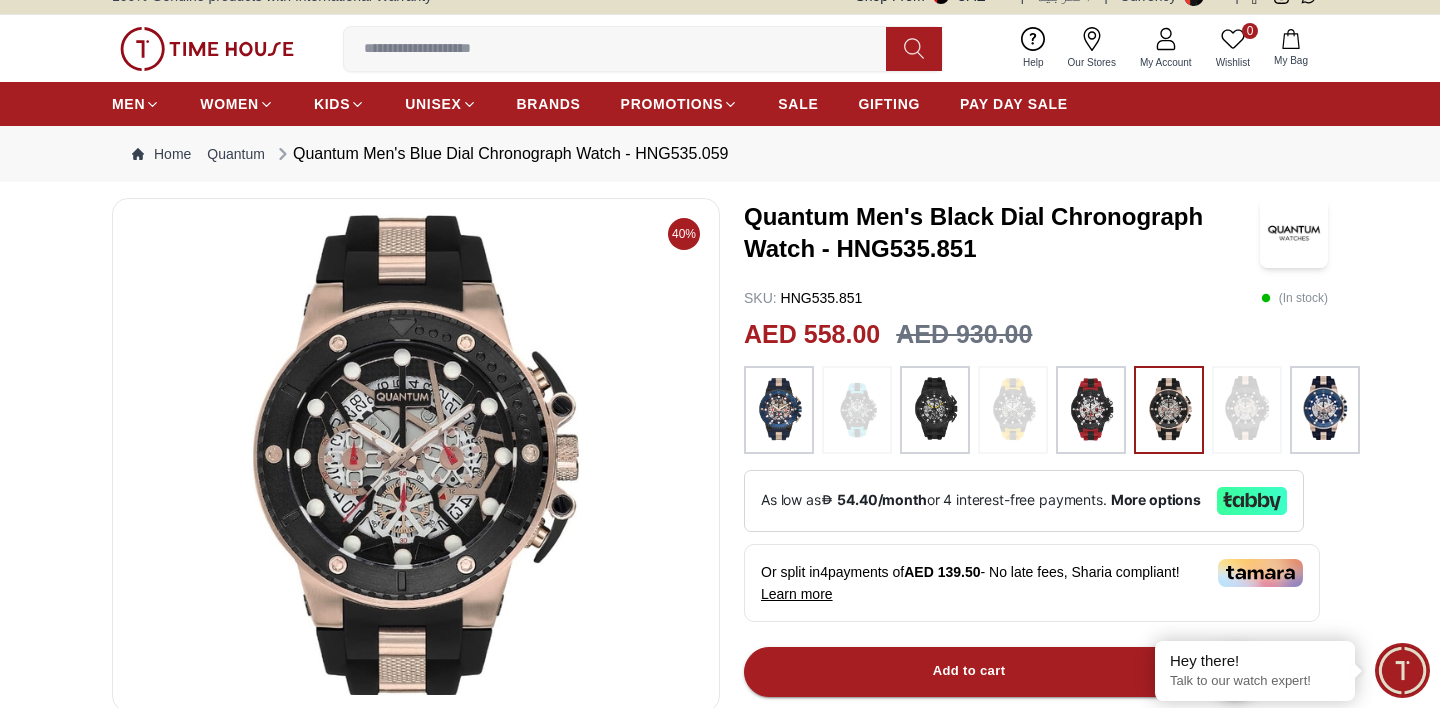 click at bounding box center [1013, 410] 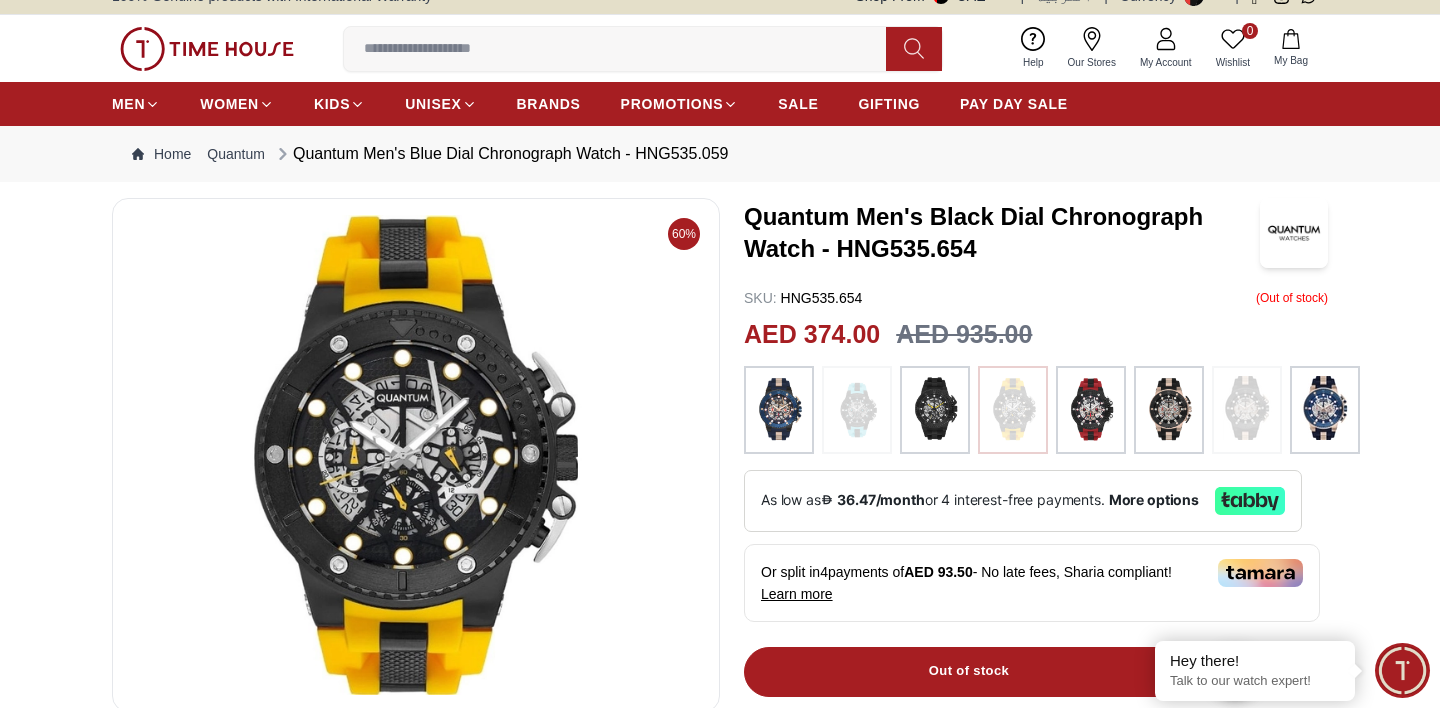 click at bounding box center (857, 410) 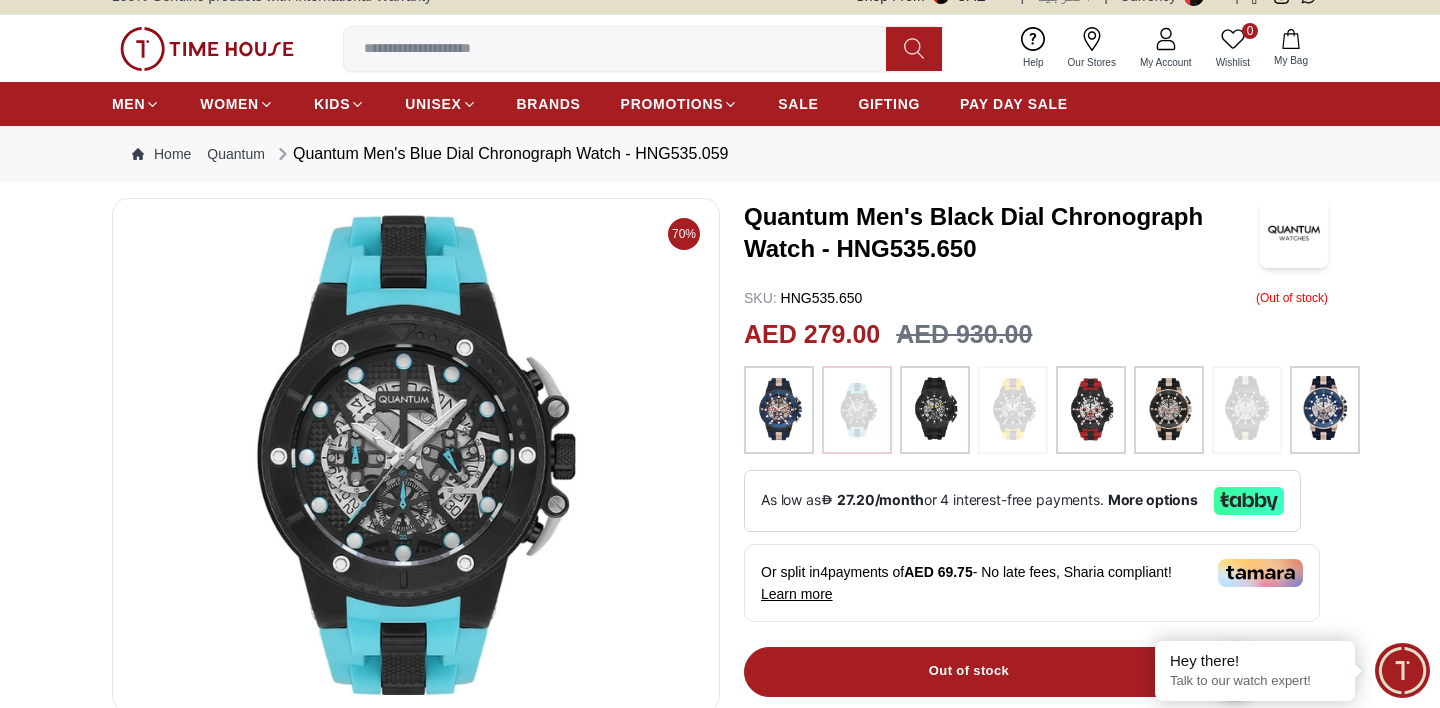 click at bounding box center (1247, 408) 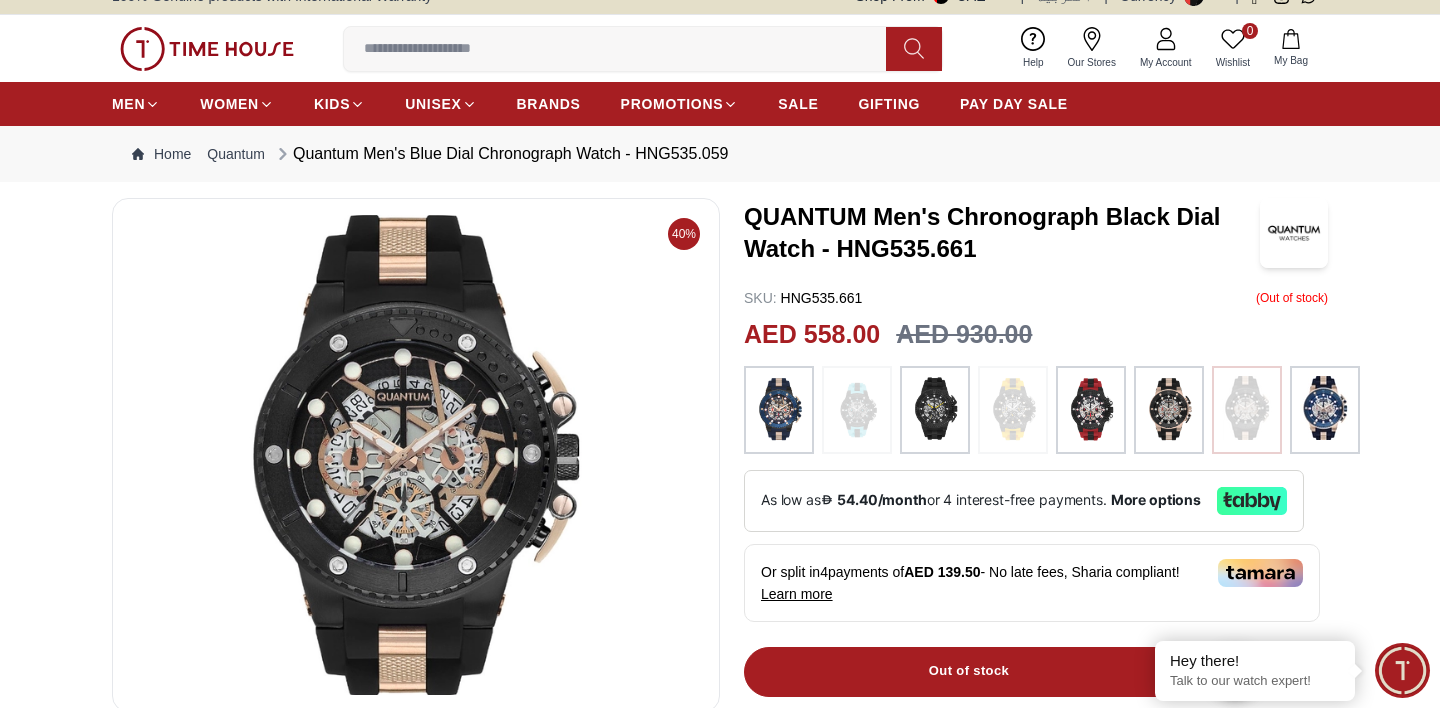 click at bounding box center (1169, 410) 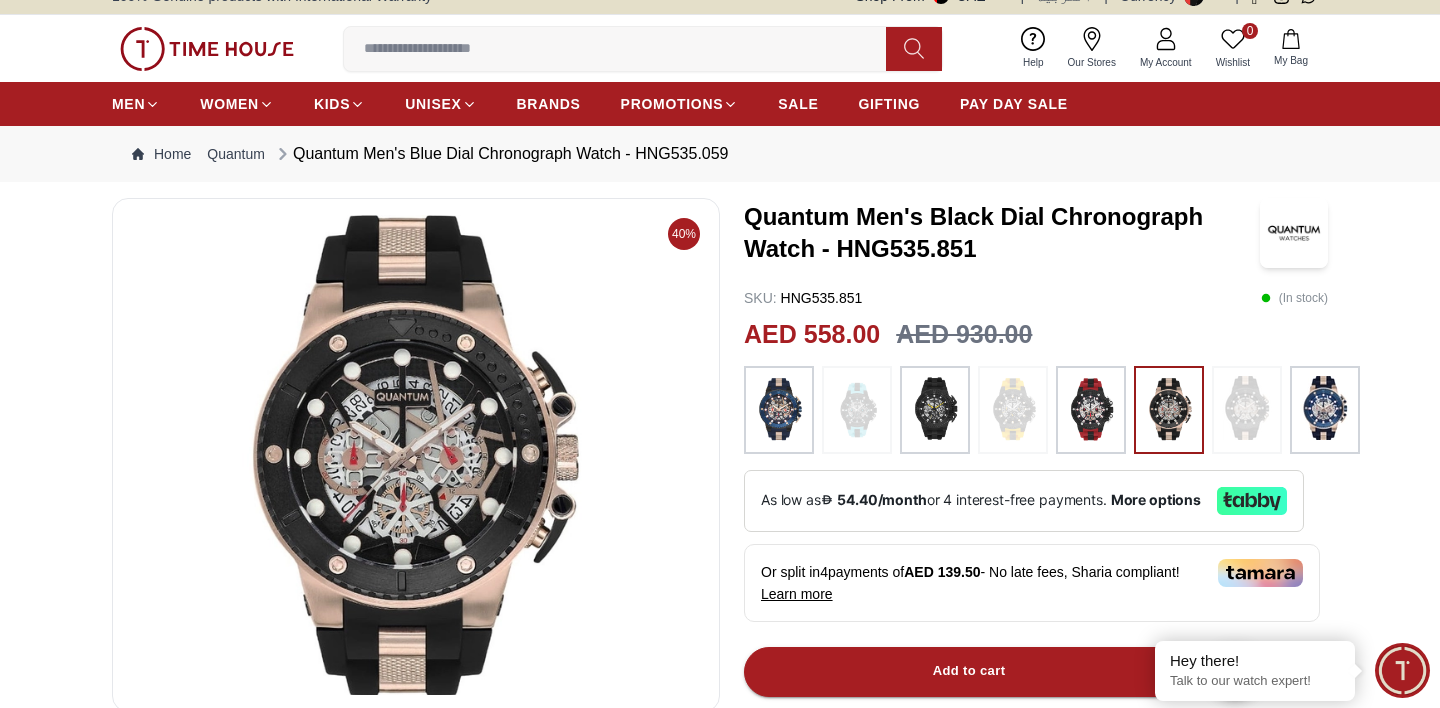 click at bounding box center [1247, 408] 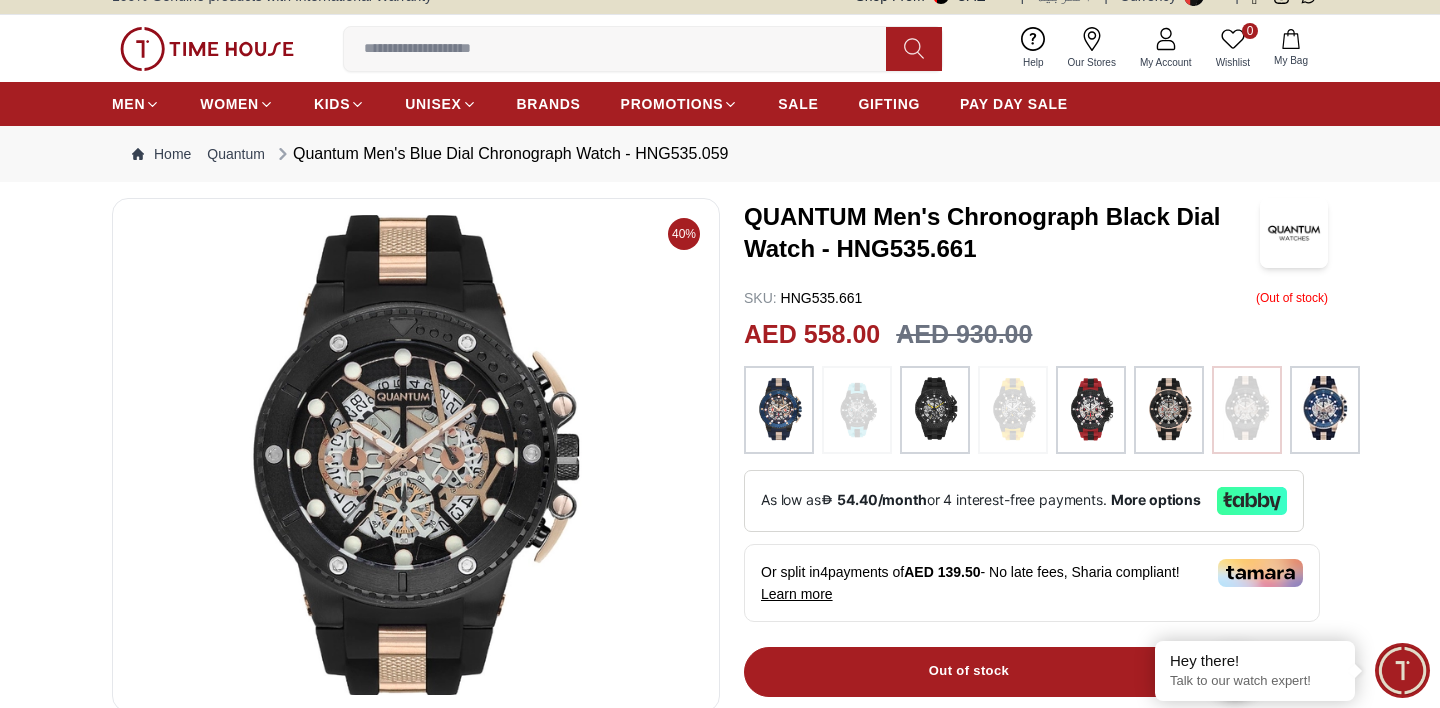 click at bounding box center [1169, 410] 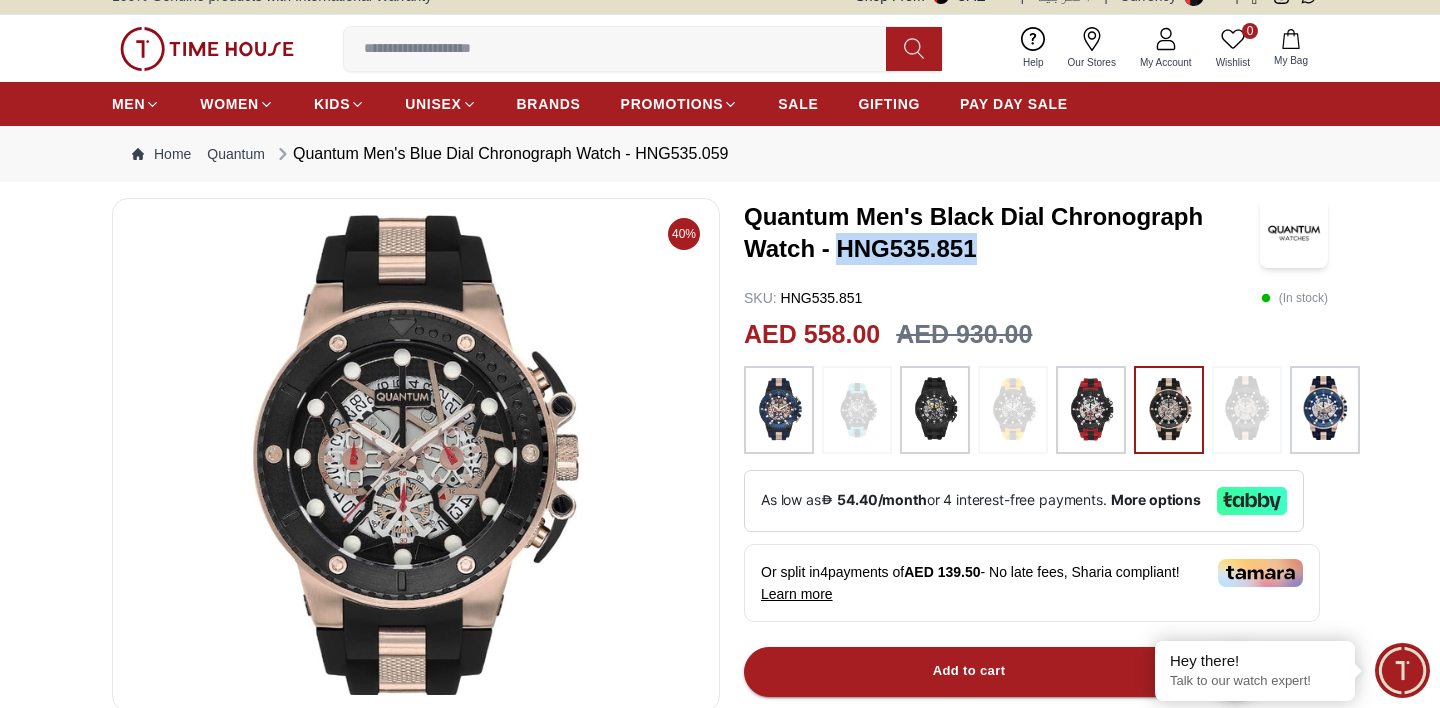 drag, startPoint x: 985, startPoint y: 245, endPoint x: 845, endPoint y: 244, distance: 140.00357 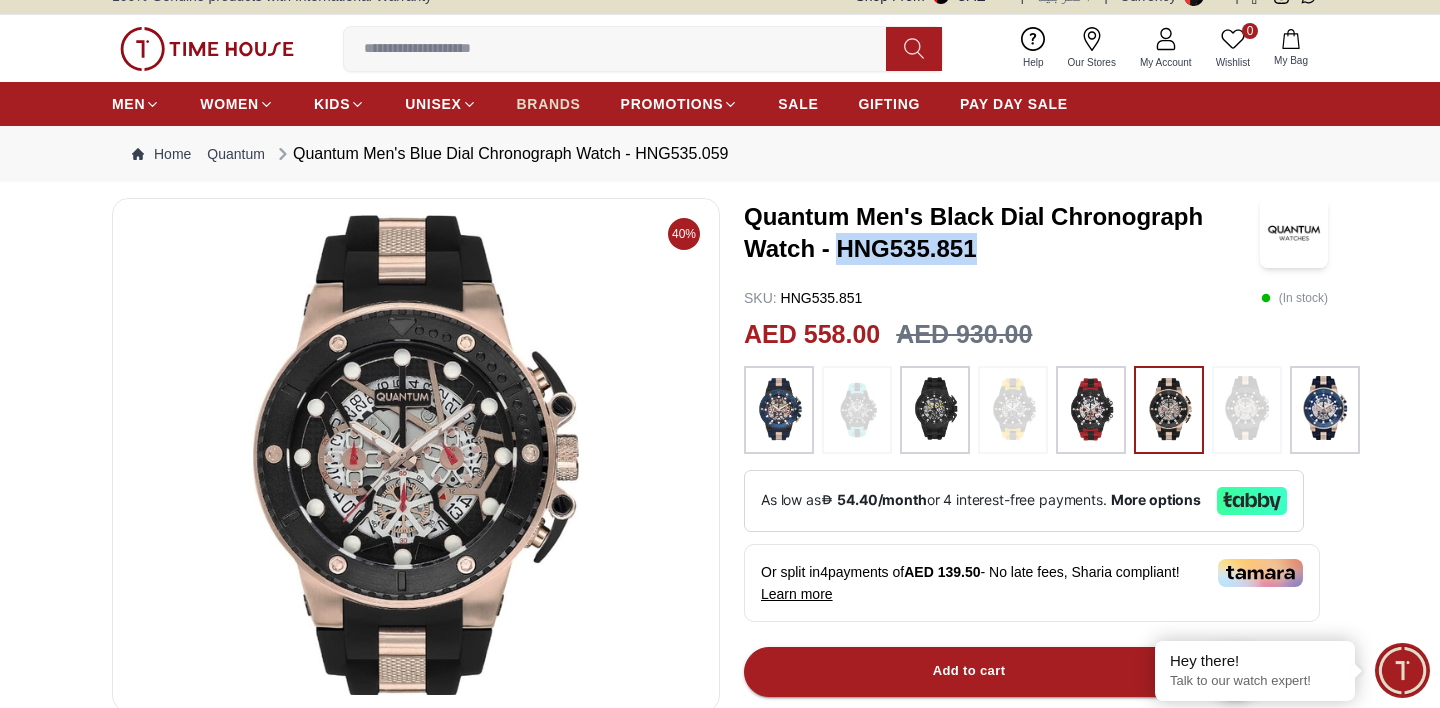 click on "BRANDS" at bounding box center (549, 104) 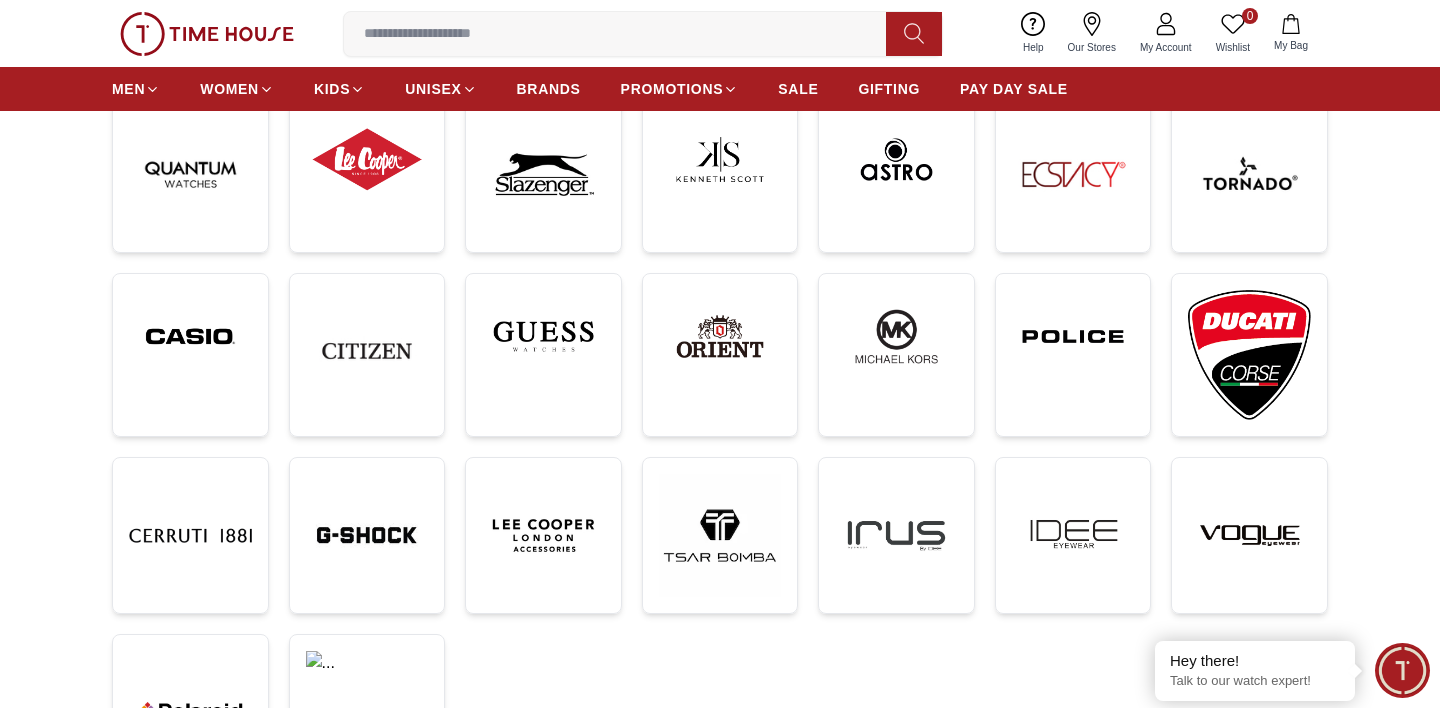 scroll, scrollTop: 336, scrollLeft: 0, axis: vertical 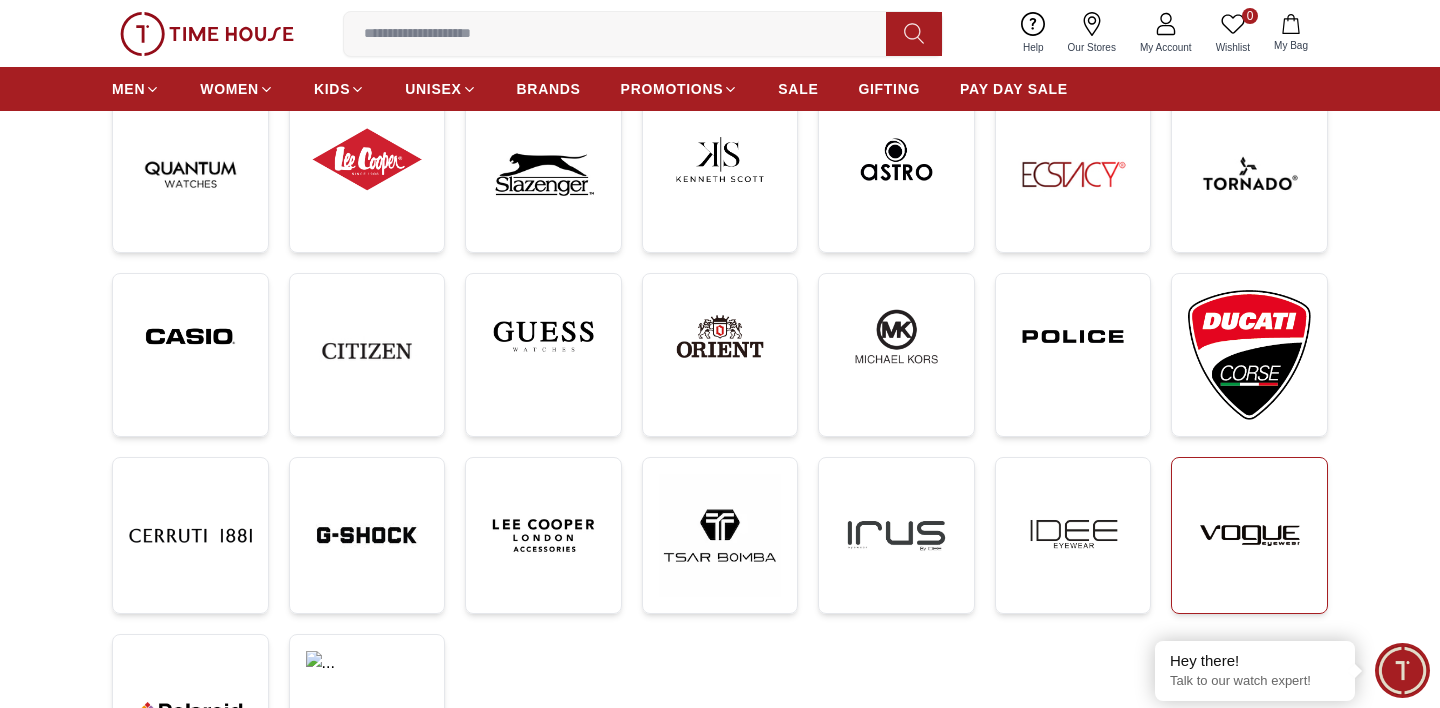 click at bounding box center (1249, 535) 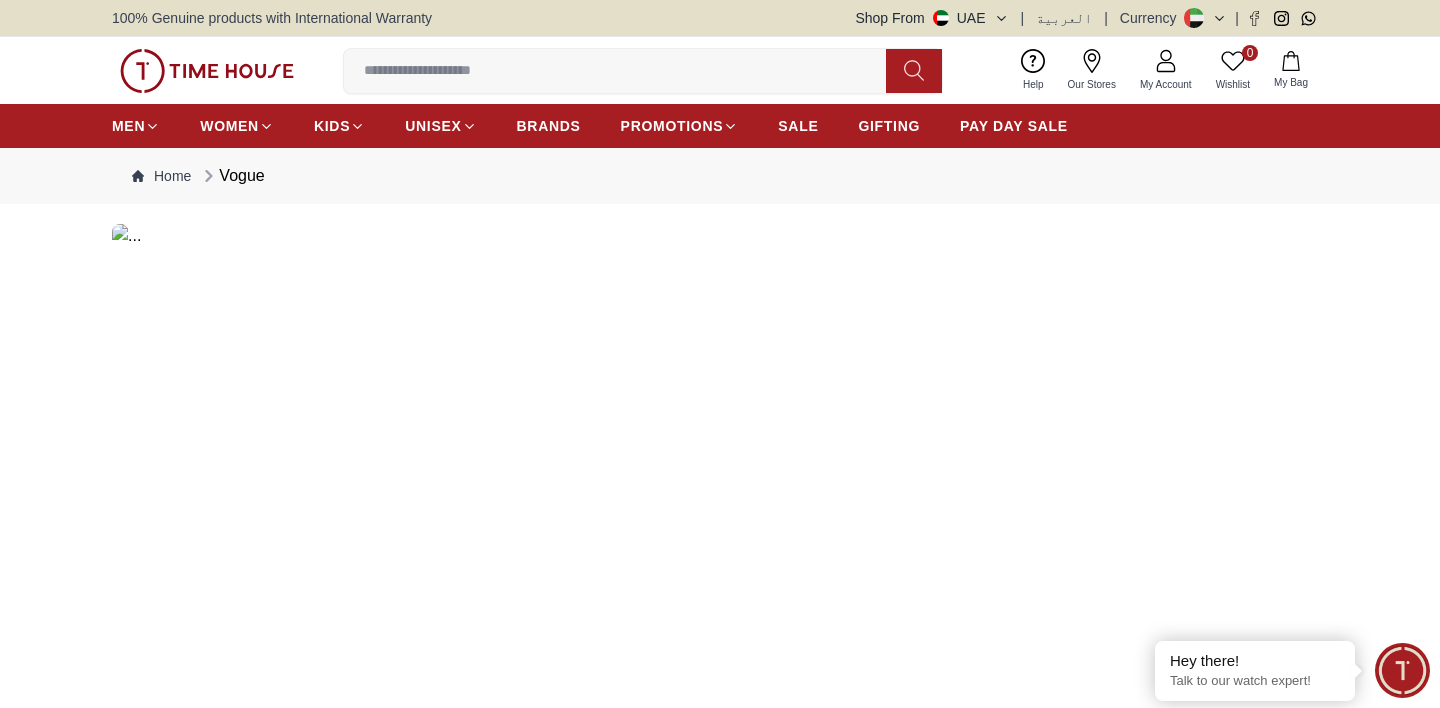 scroll, scrollTop: 1, scrollLeft: 0, axis: vertical 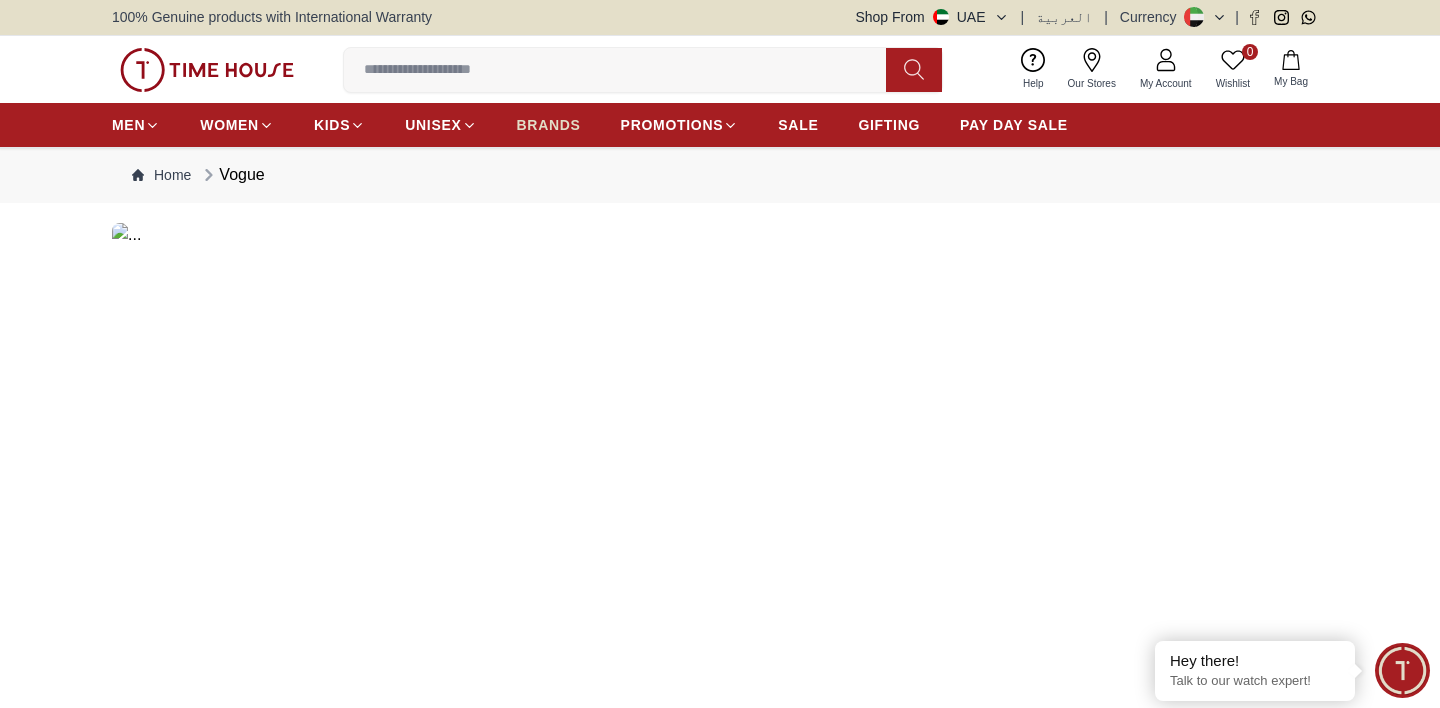 click on "BRANDS" at bounding box center [549, 125] 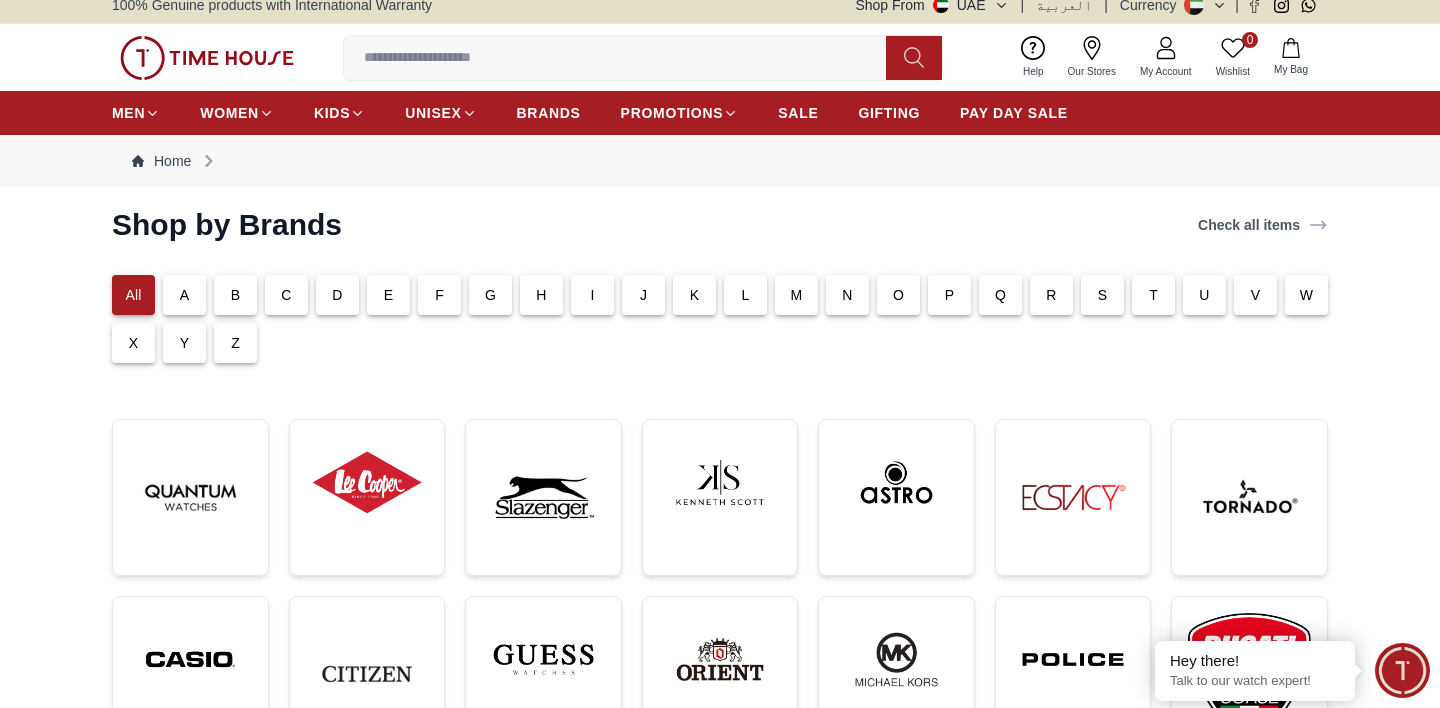 scroll, scrollTop: 10, scrollLeft: 0, axis: vertical 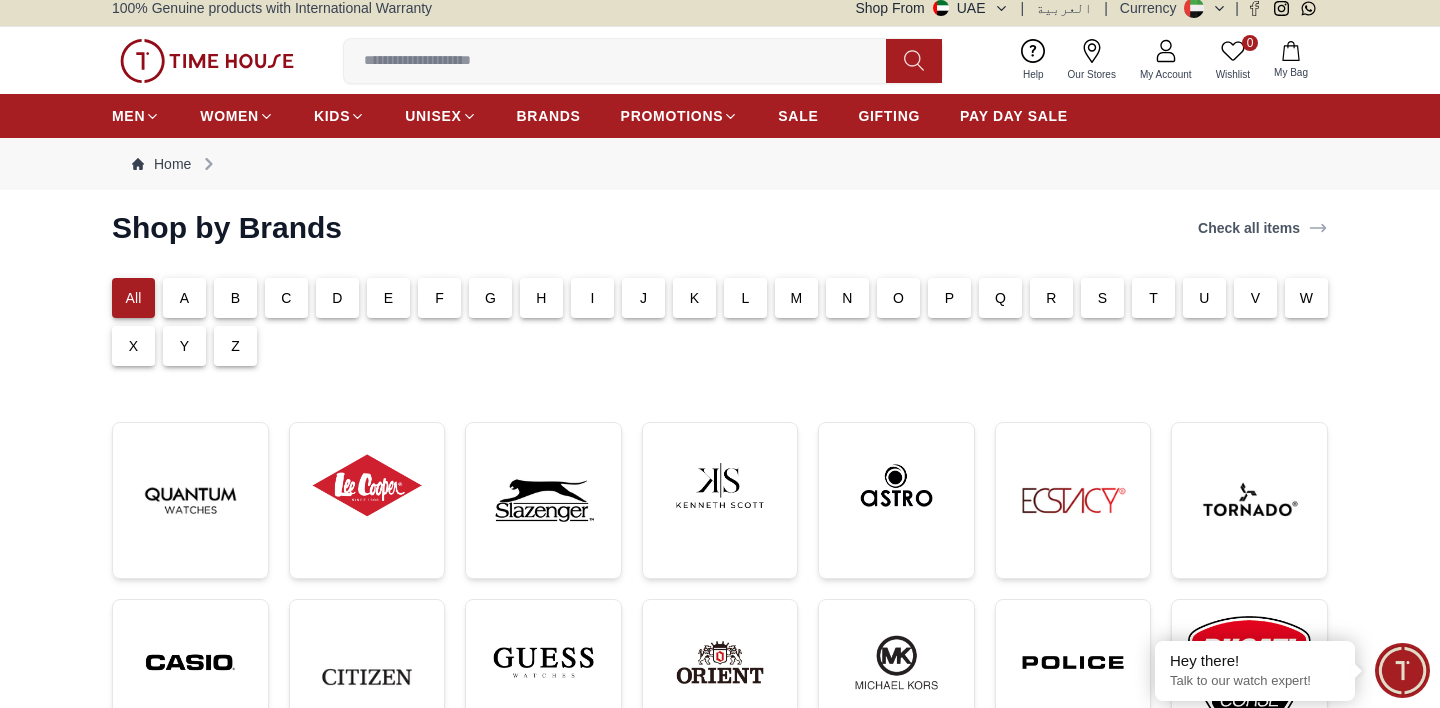click on "D" at bounding box center (337, 298) 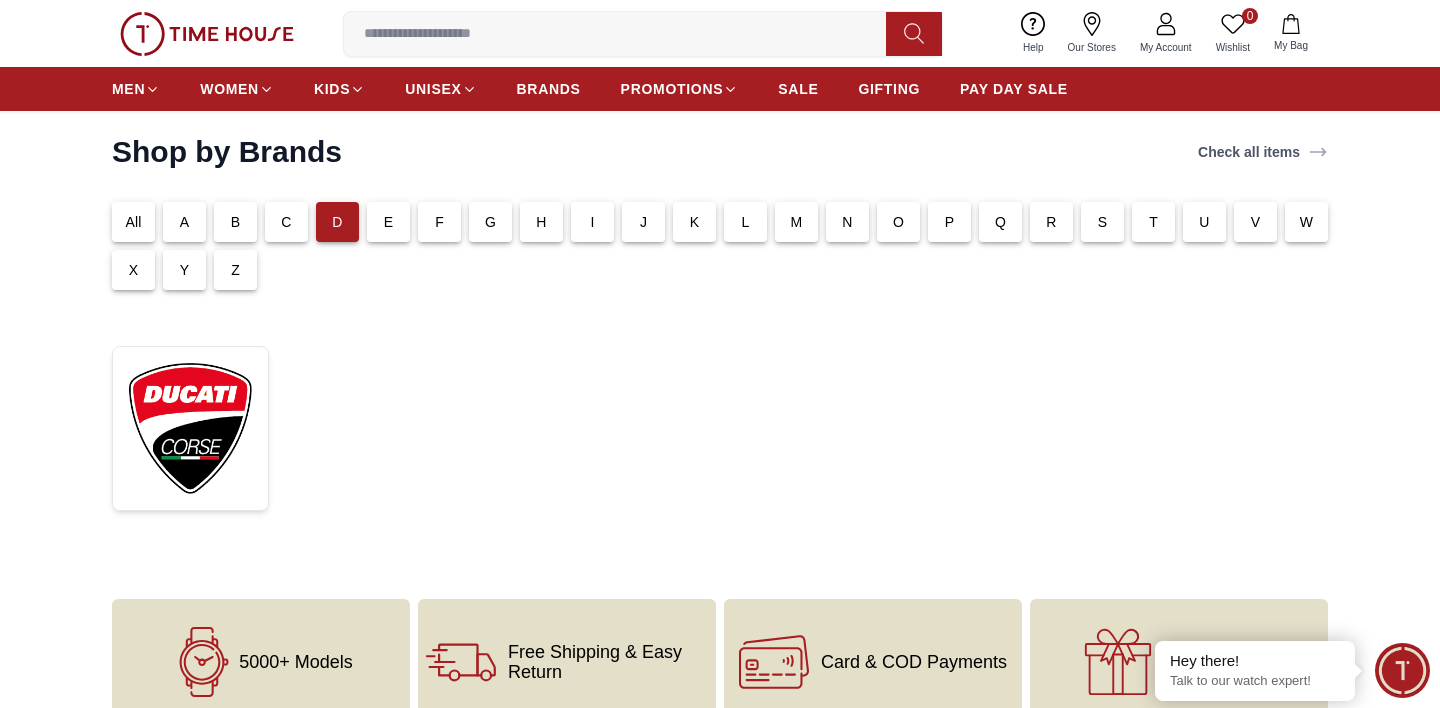 scroll, scrollTop: 82, scrollLeft: 0, axis: vertical 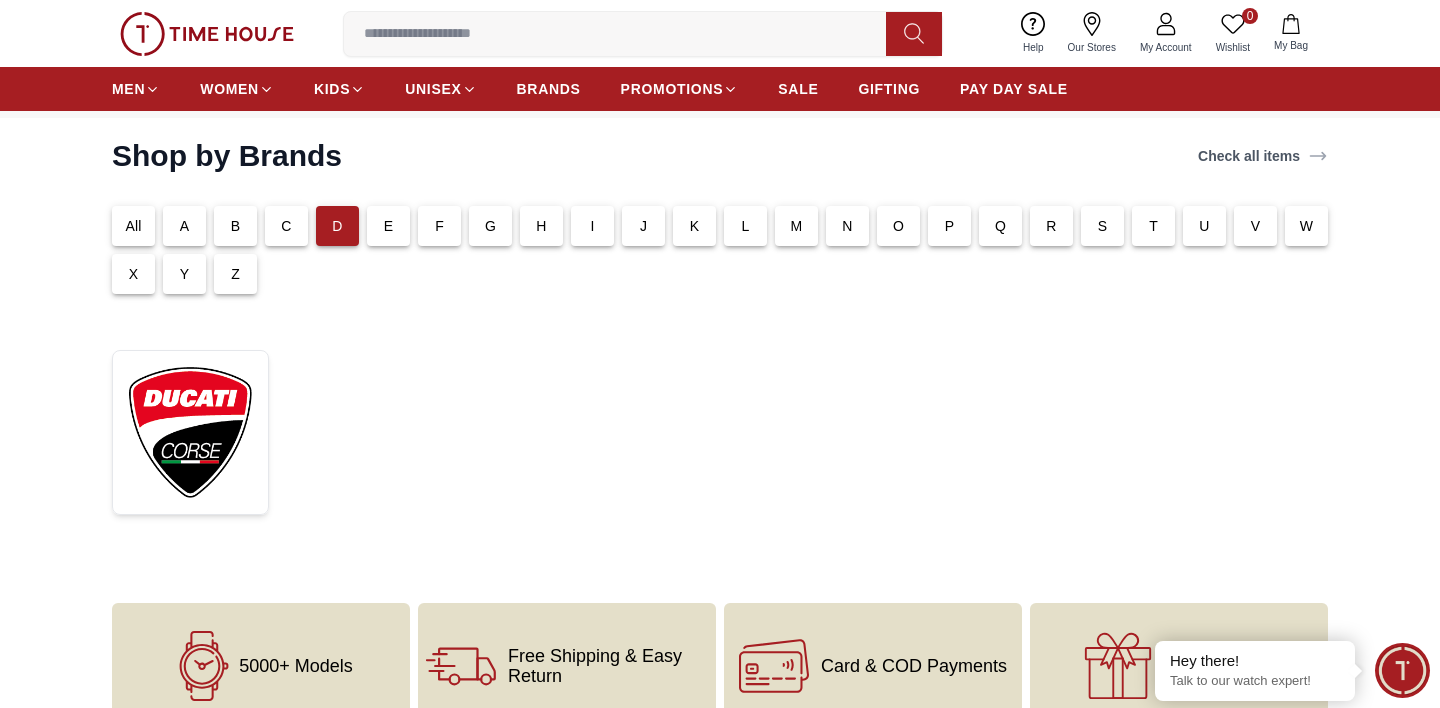 click on "A" at bounding box center [184, 226] 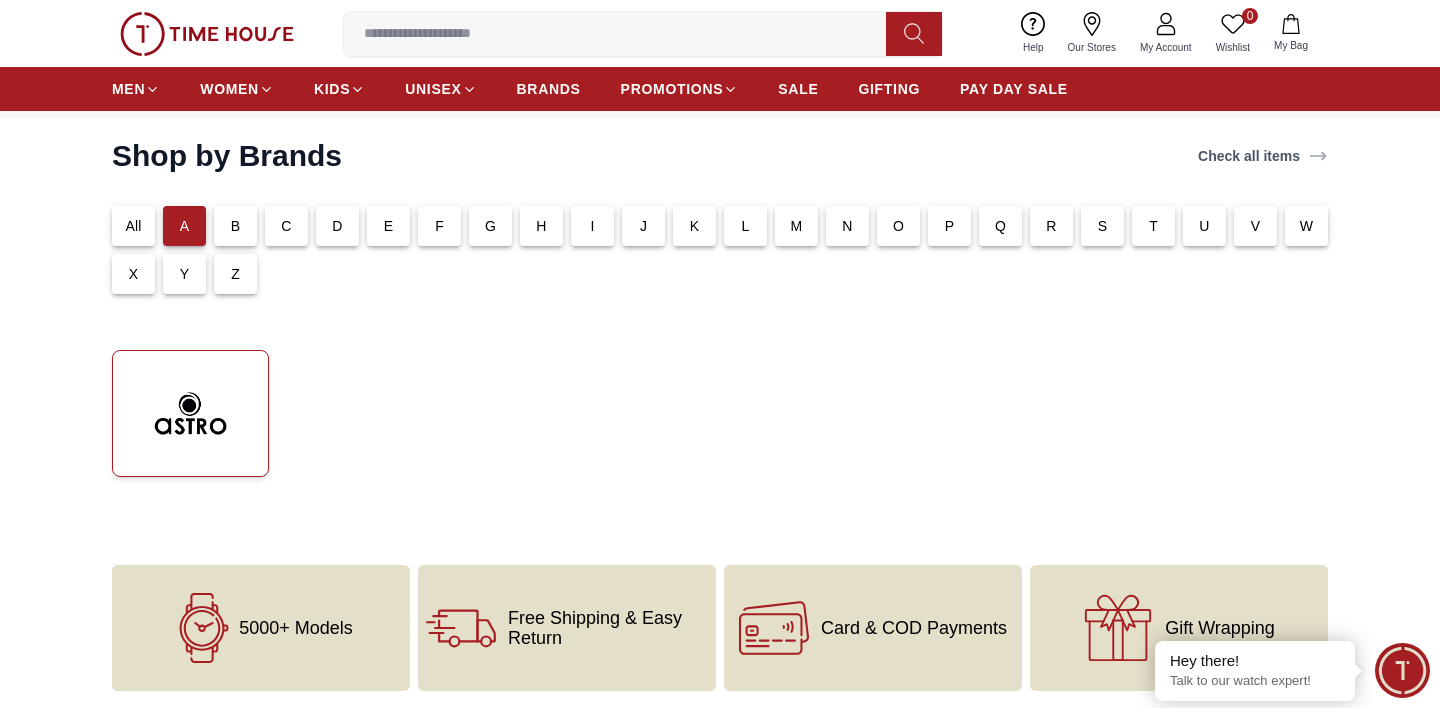 click at bounding box center (190, 413) 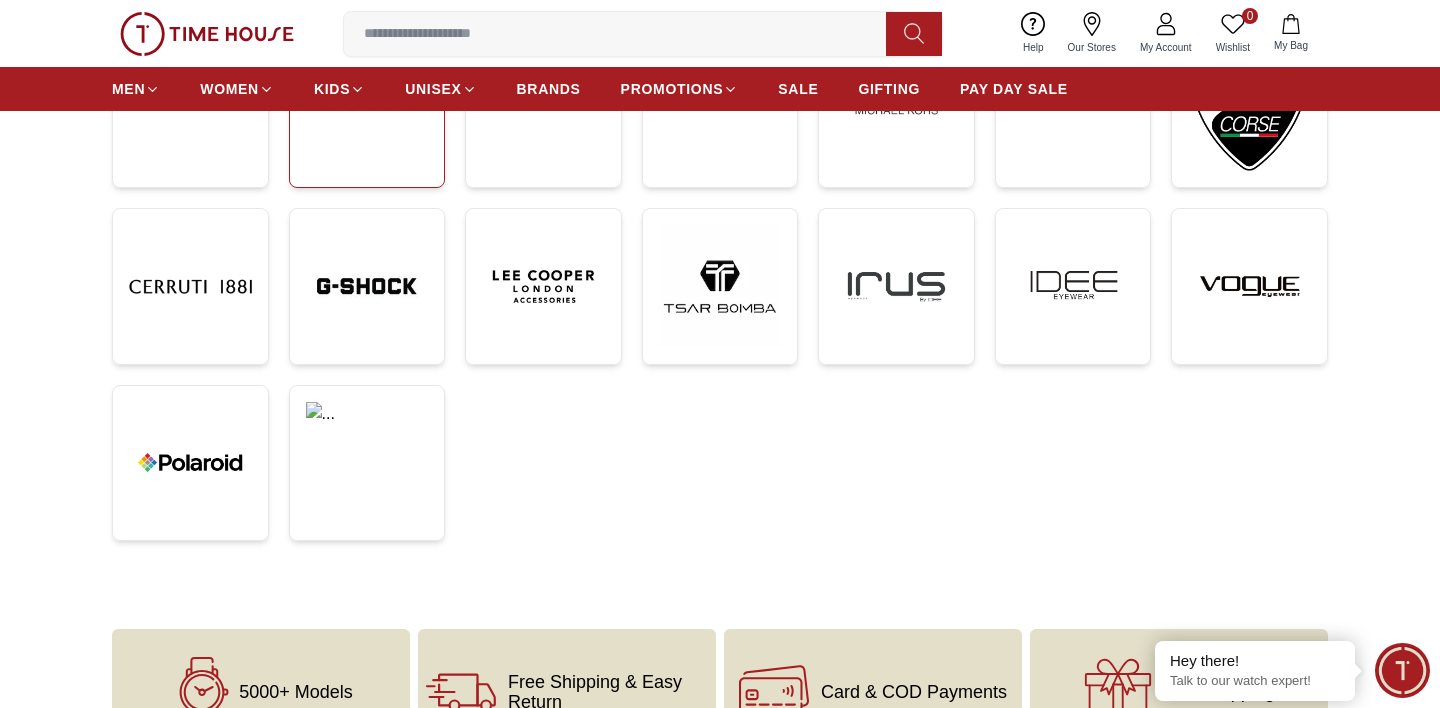 scroll, scrollTop: 627, scrollLeft: 0, axis: vertical 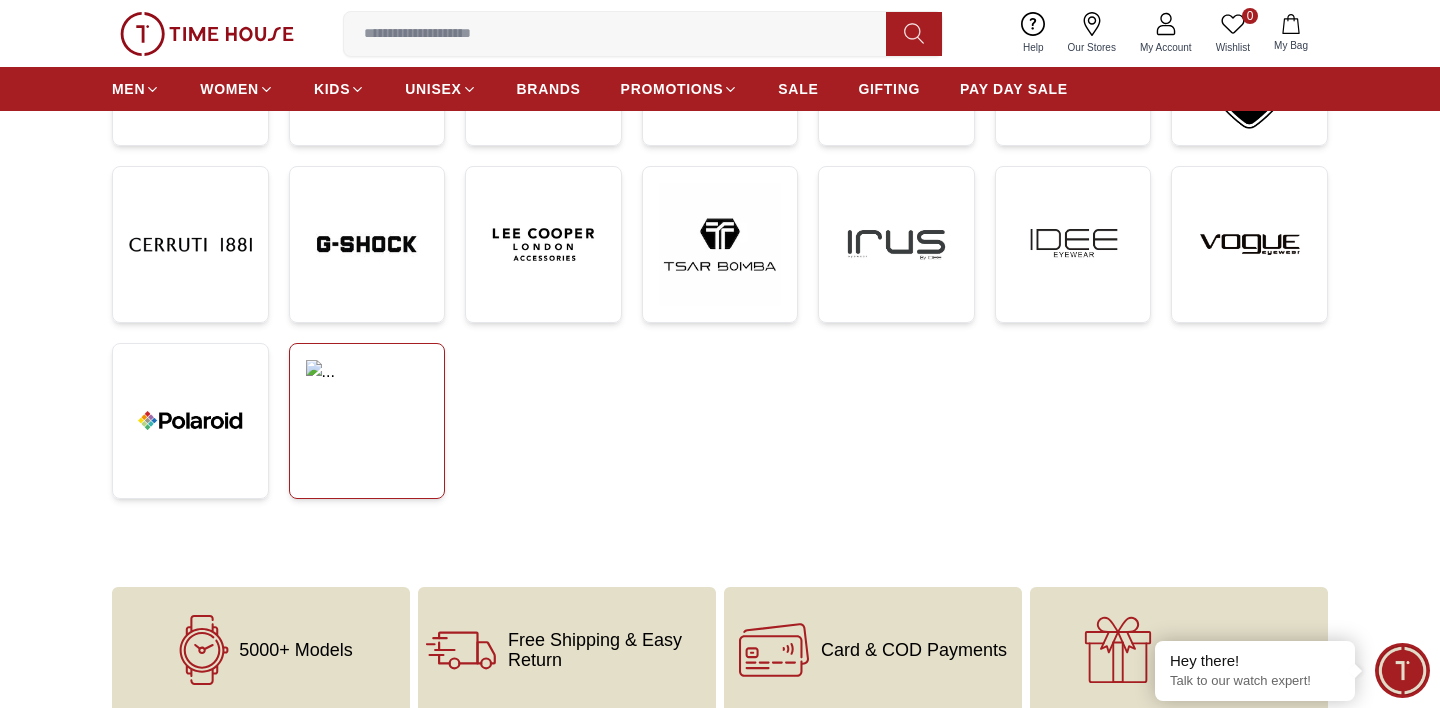 click at bounding box center [367, 390] 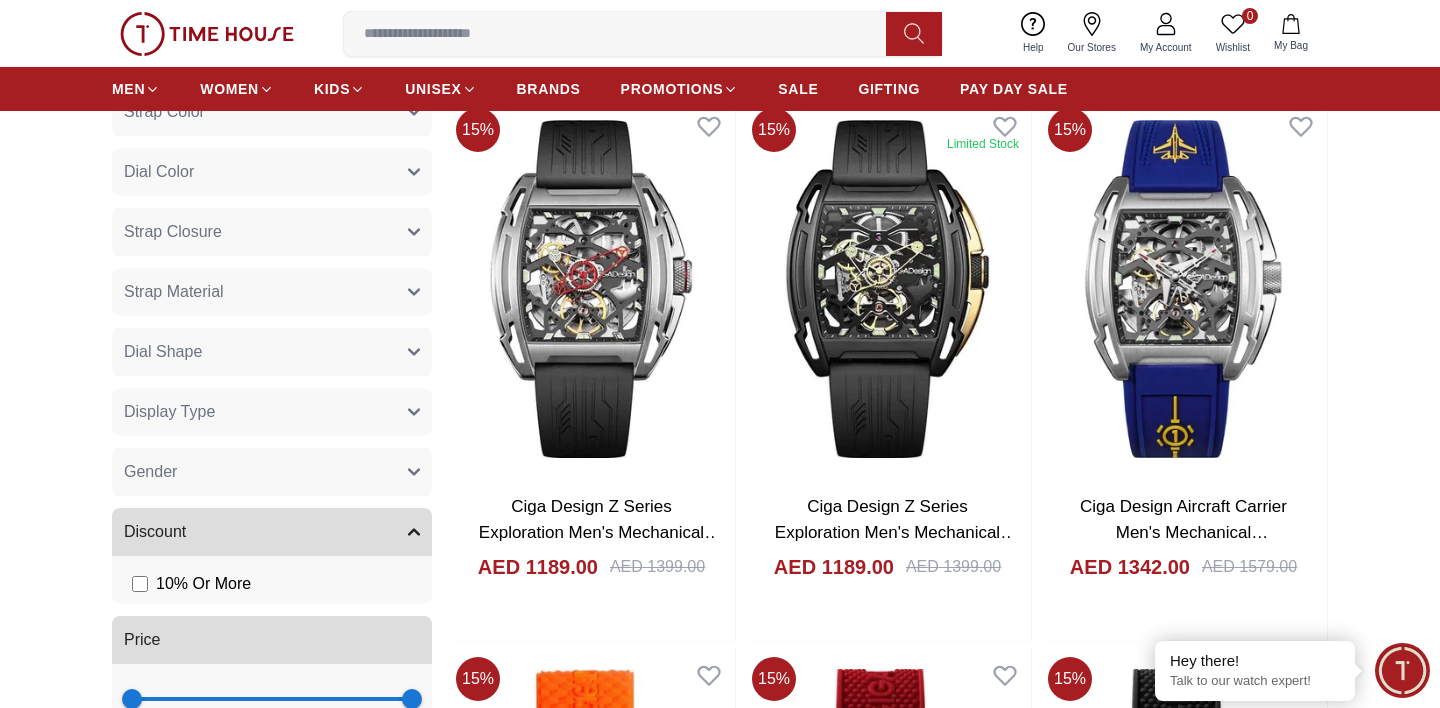 scroll, scrollTop: 370, scrollLeft: 0, axis: vertical 